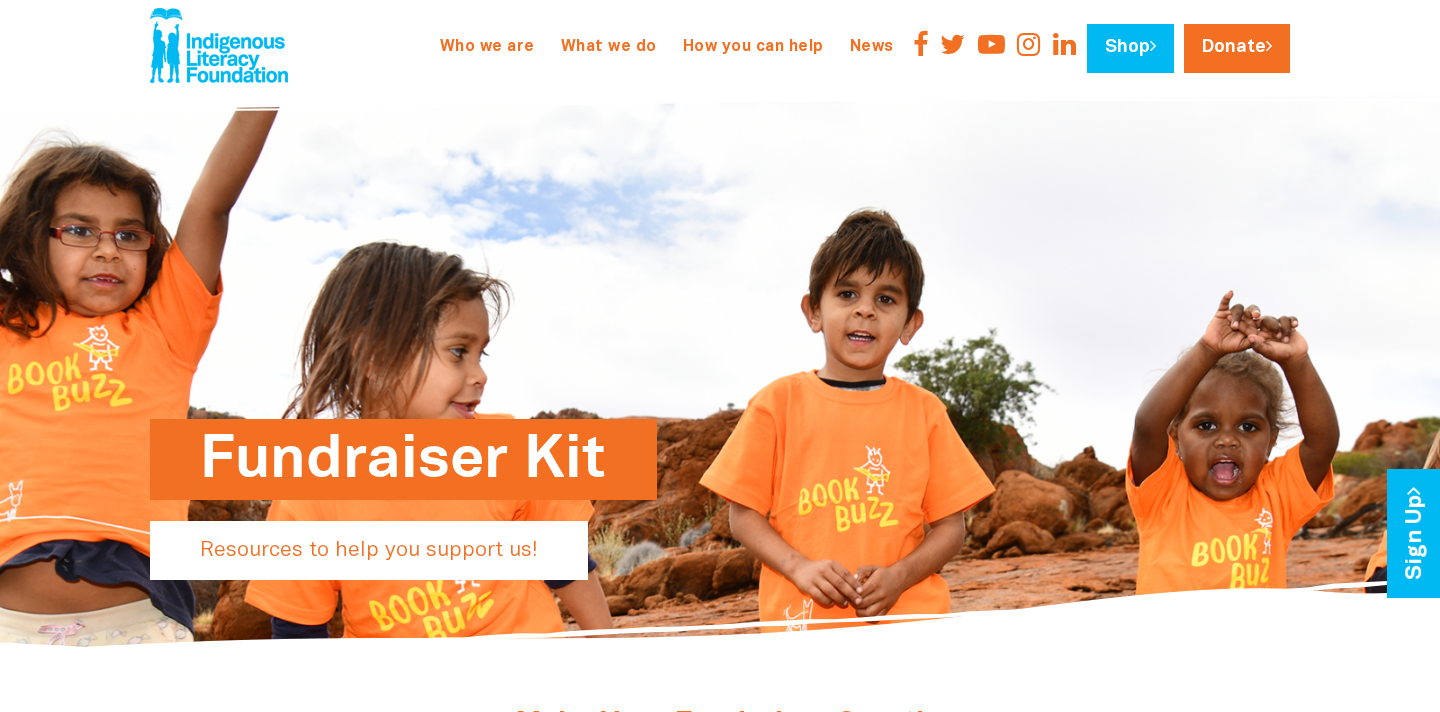 scroll, scrollTop: 0, scrollLeft: 0, axis: both 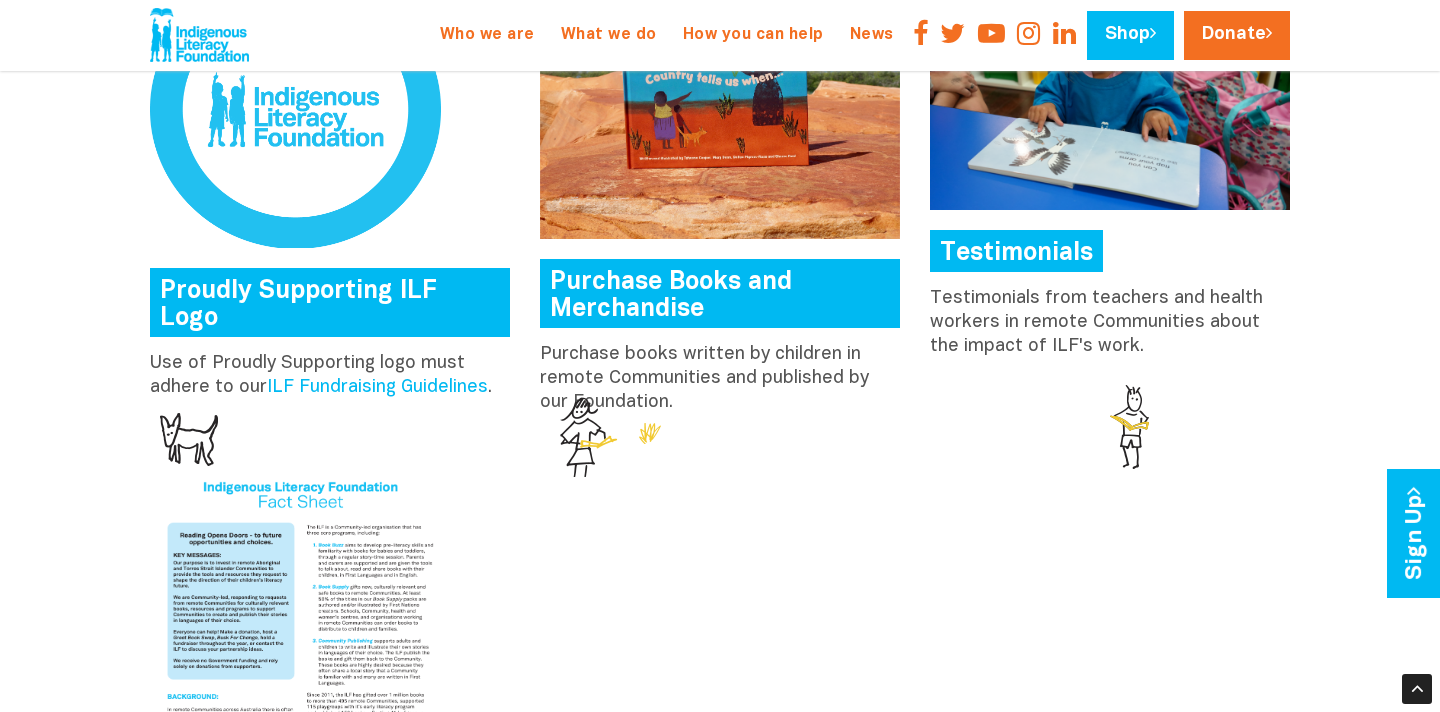 click on "Proudly Supporting ILF Logo" at bounding box center [330, 302] 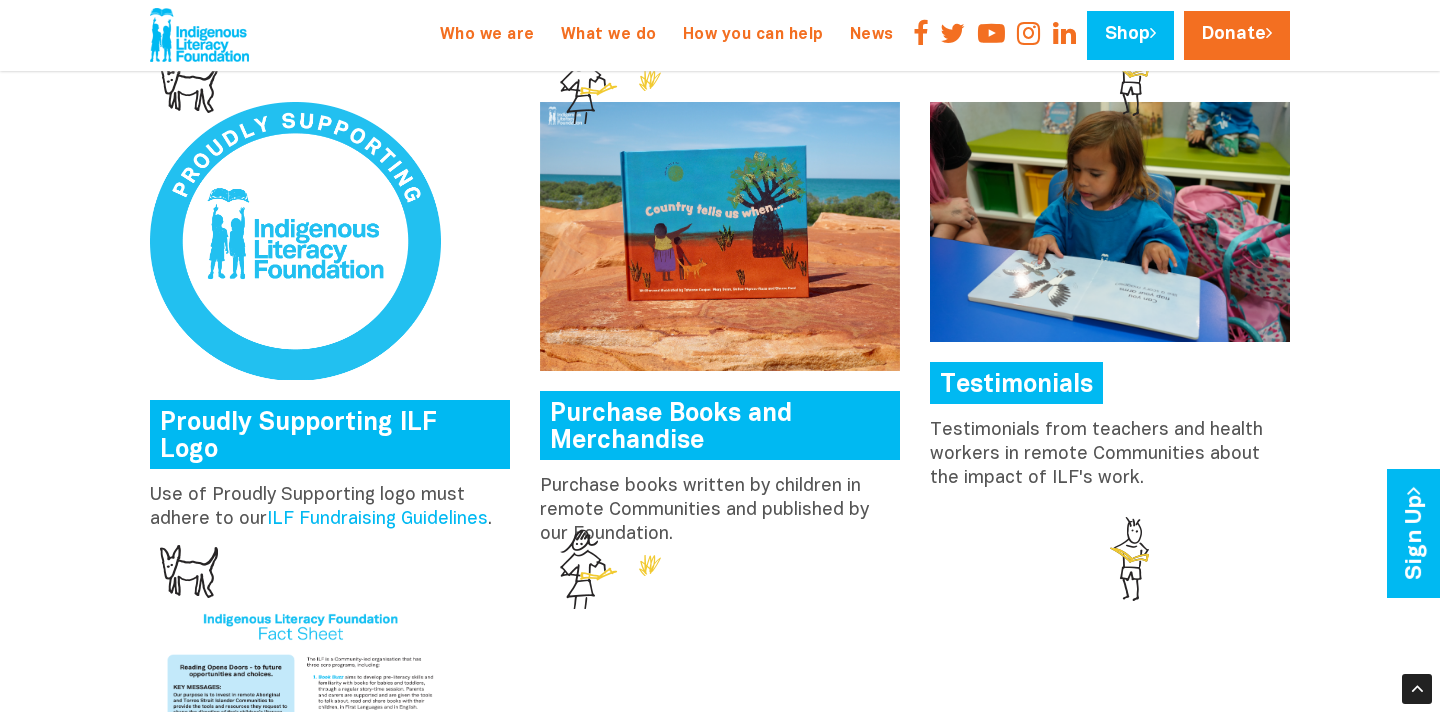scroll, scrollTop: 2318, scrollLeft: 0, axis: vertical 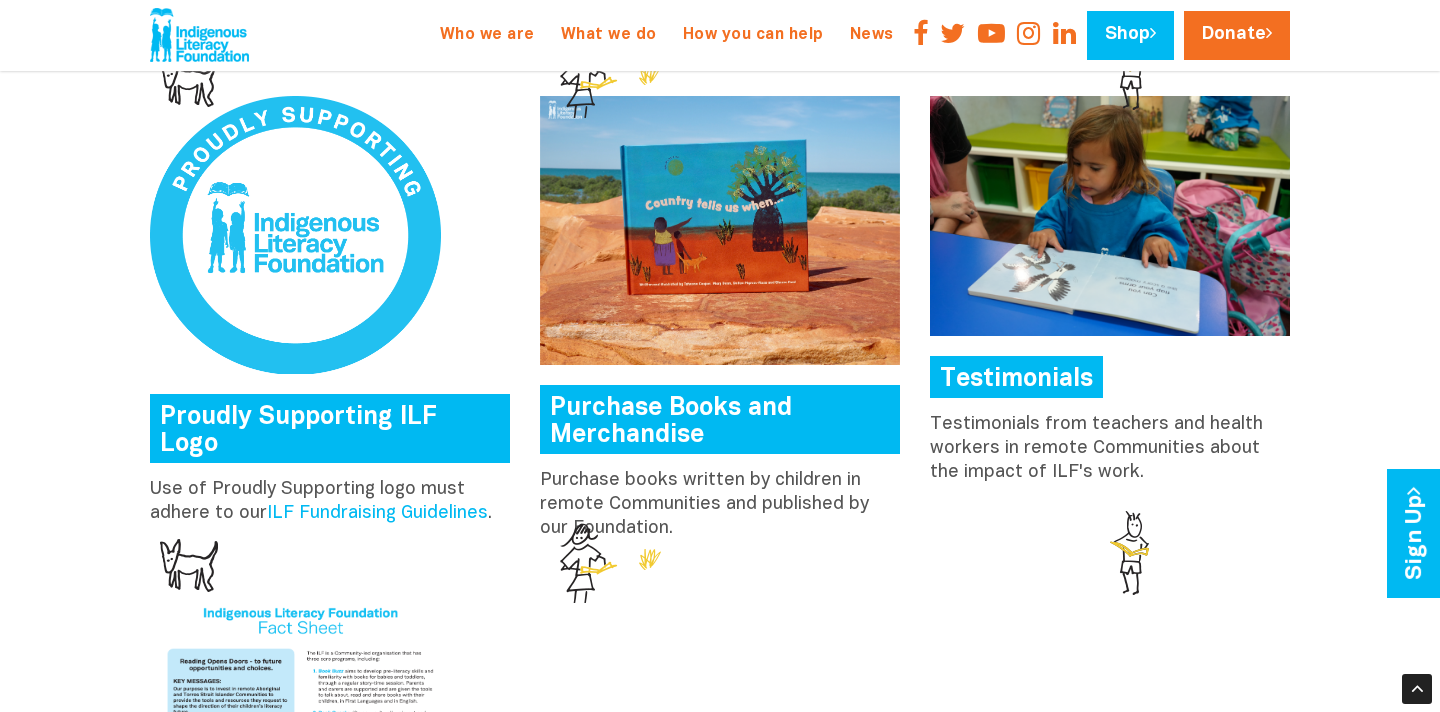 click at bounding box center [295, 235] 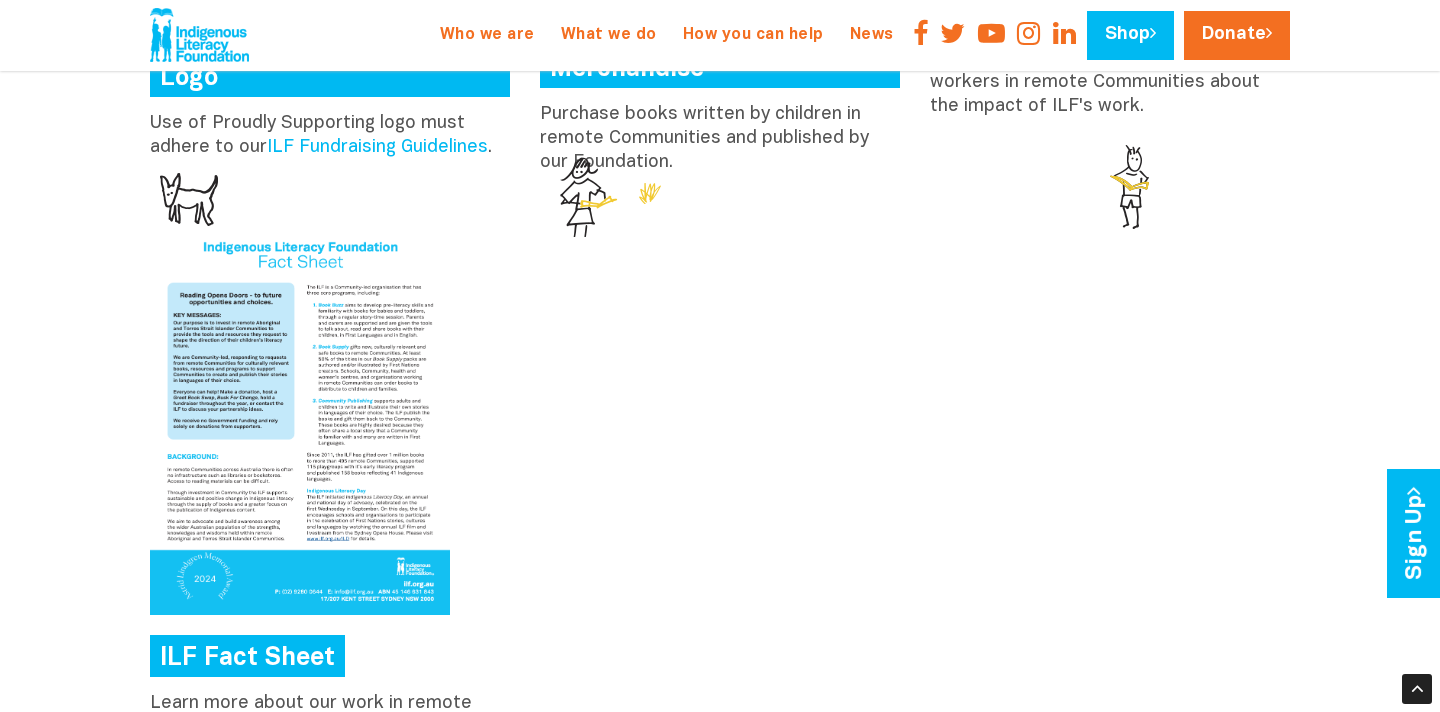 scroll, scrollTop: 2686, scrollLeft: 0, axis: vertical 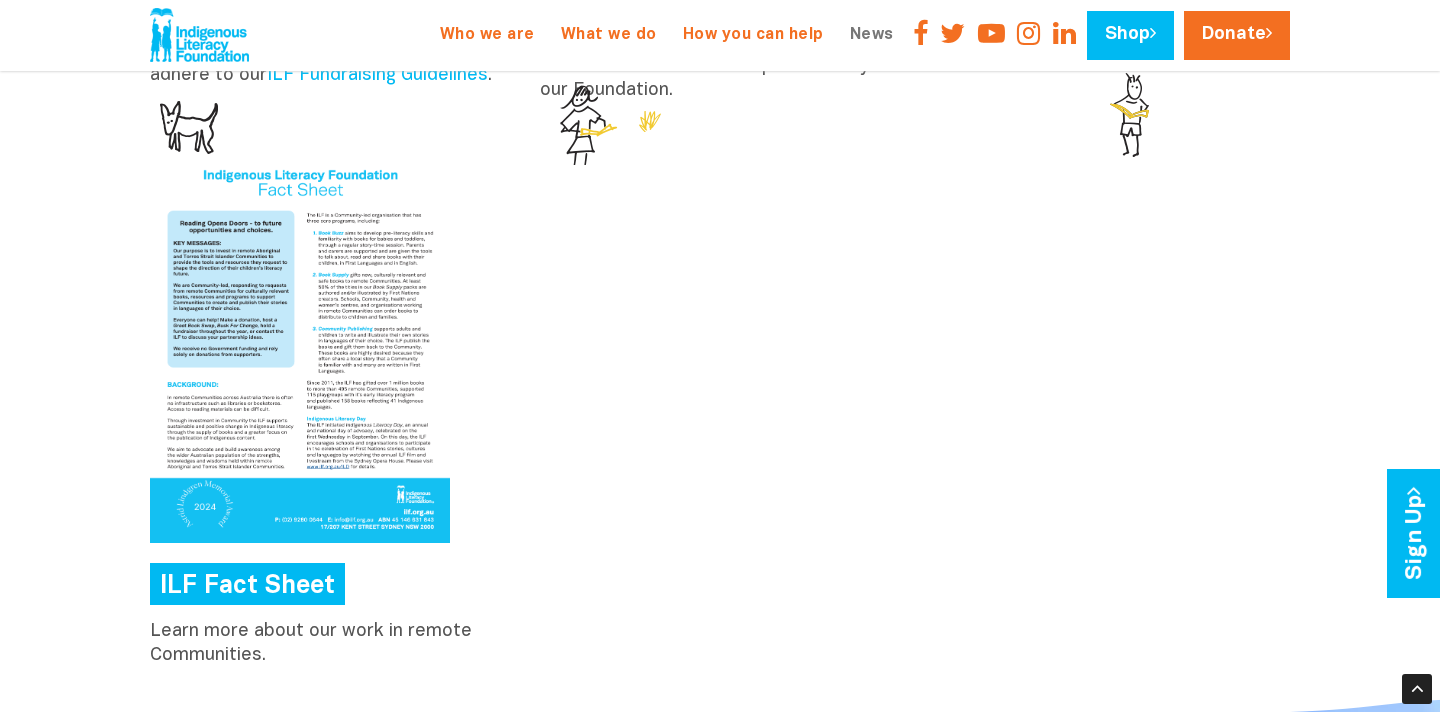 click on "News" at bounding box center (872, 35) 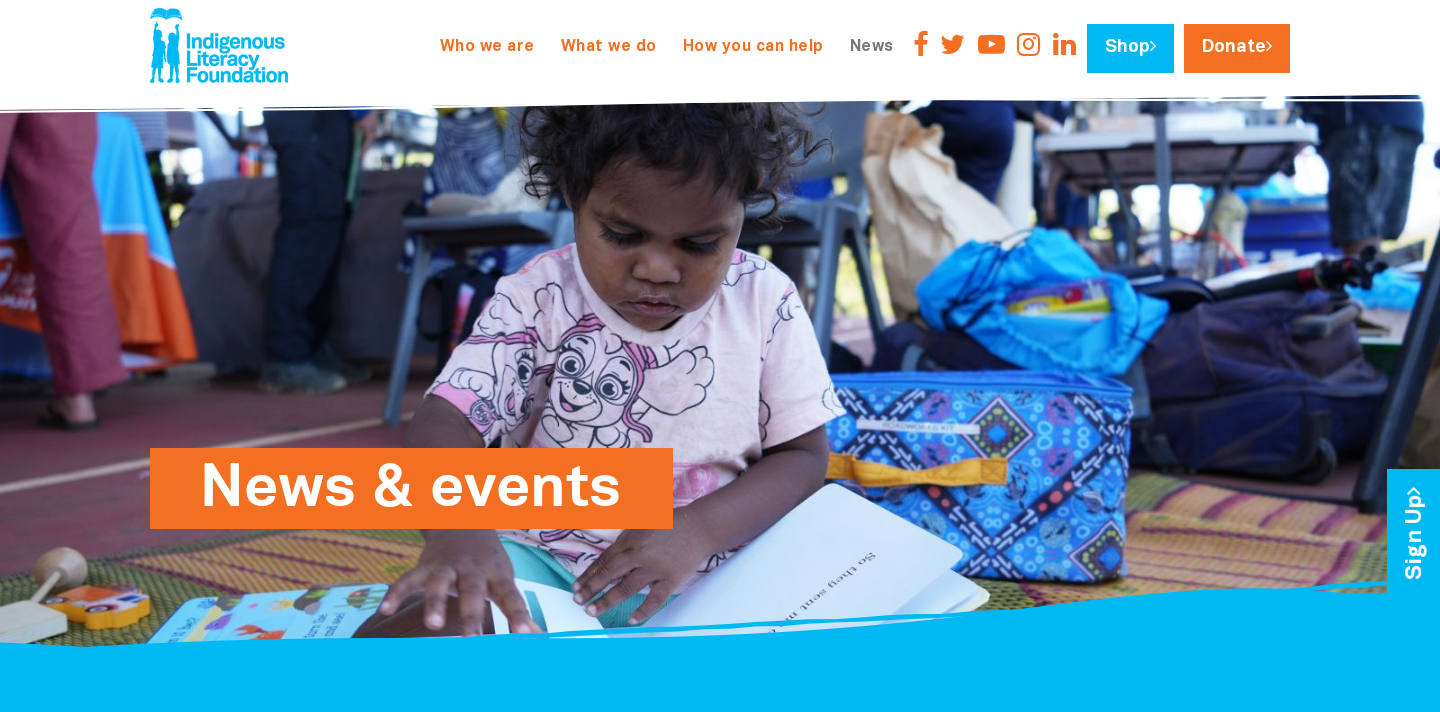 scroll, scrollTop: 0, scrollLeft: 0, axis: both 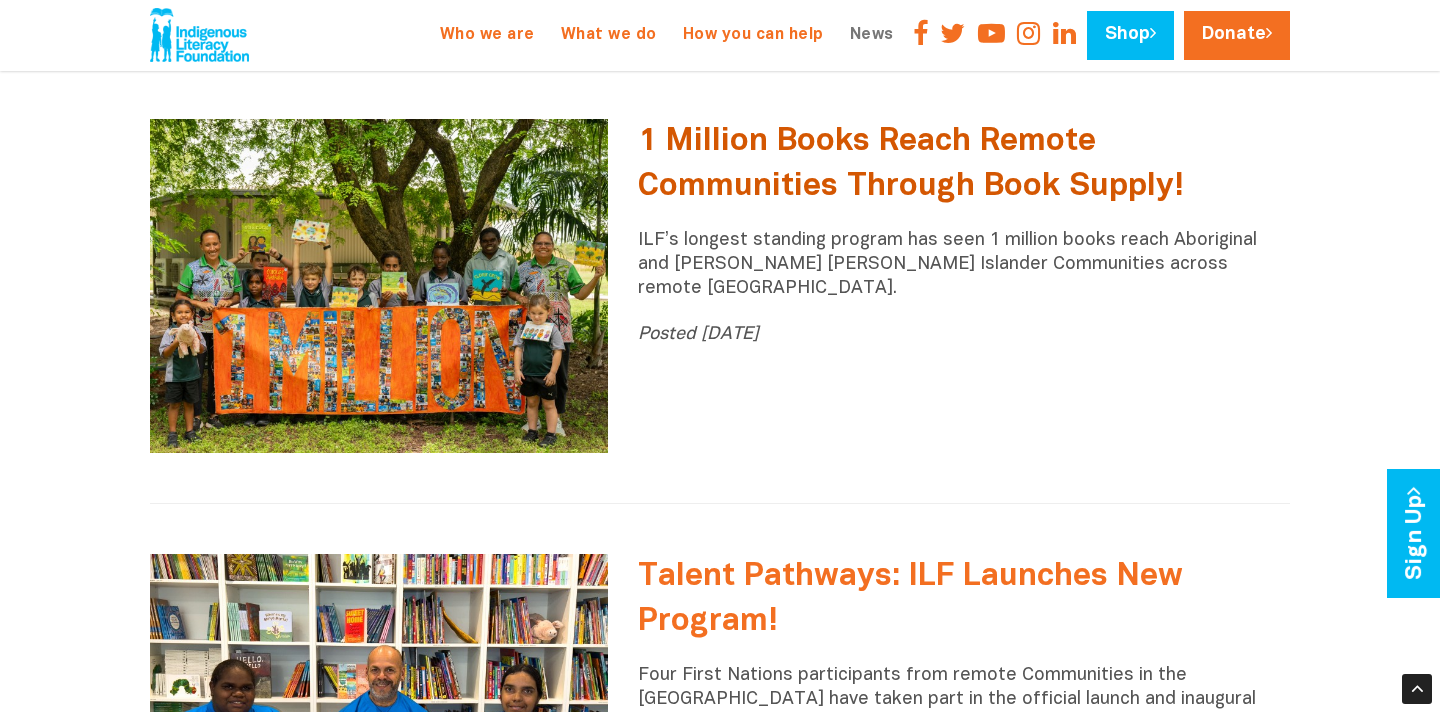 click on "1 Million Books Reach Remote Communities Through Book Supply!" at bounding box center [911, 164] 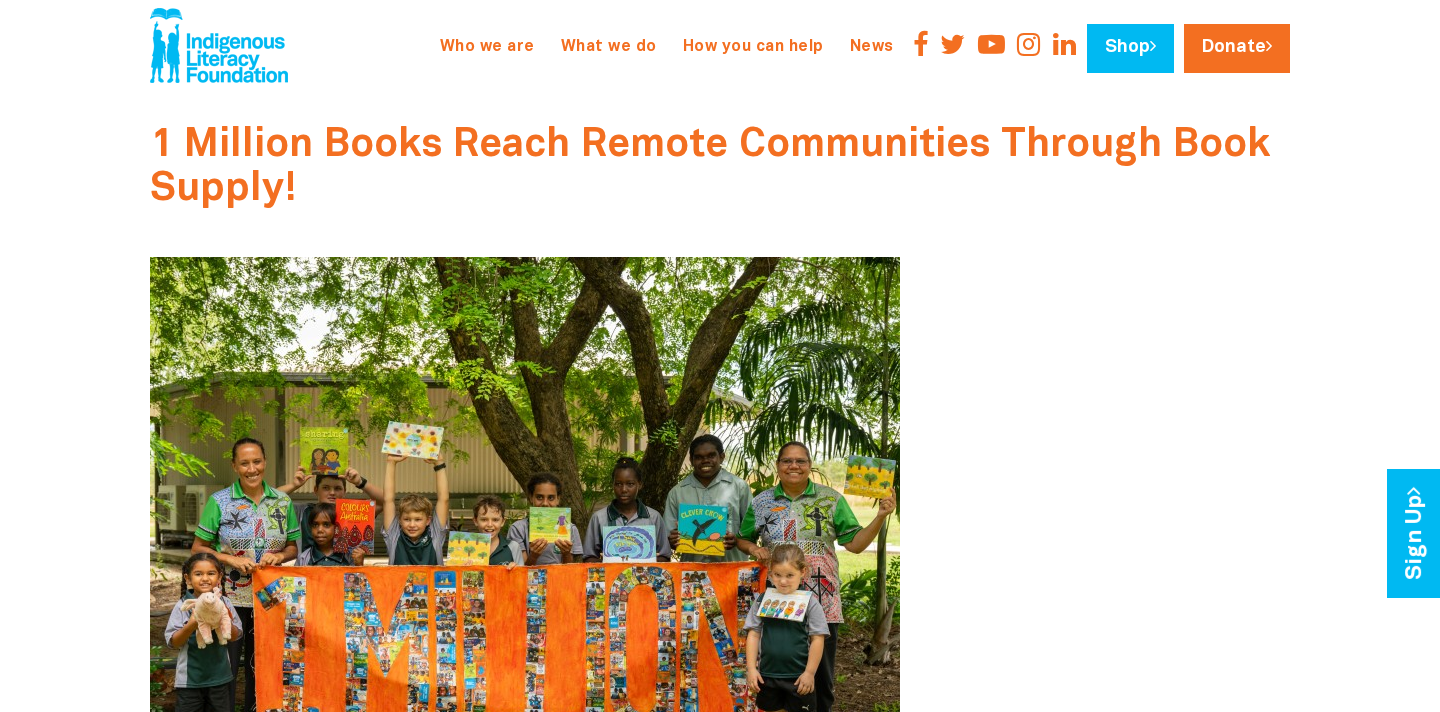 scroll, scrollTop: 0, scrollLeft: 0, axis: both 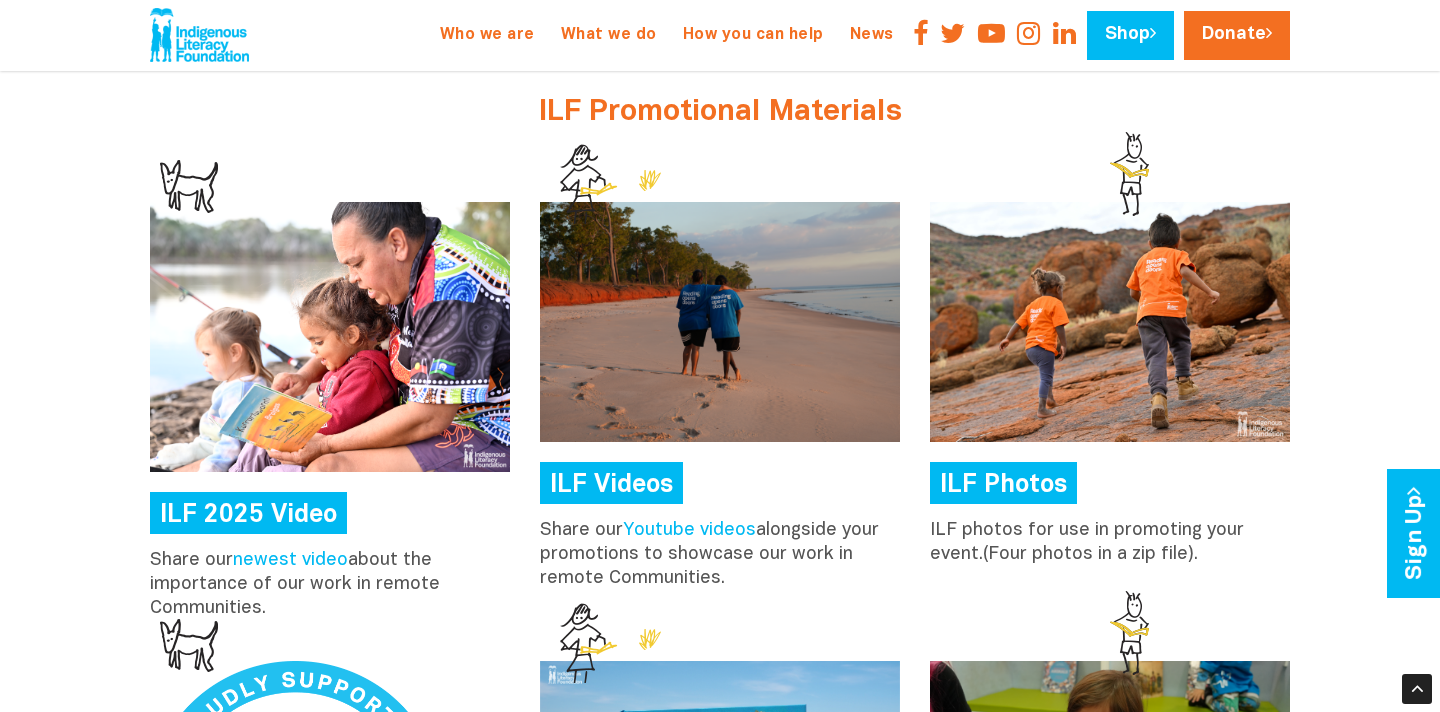 click on "ILF Photos" at bounding box center (1003, 483) 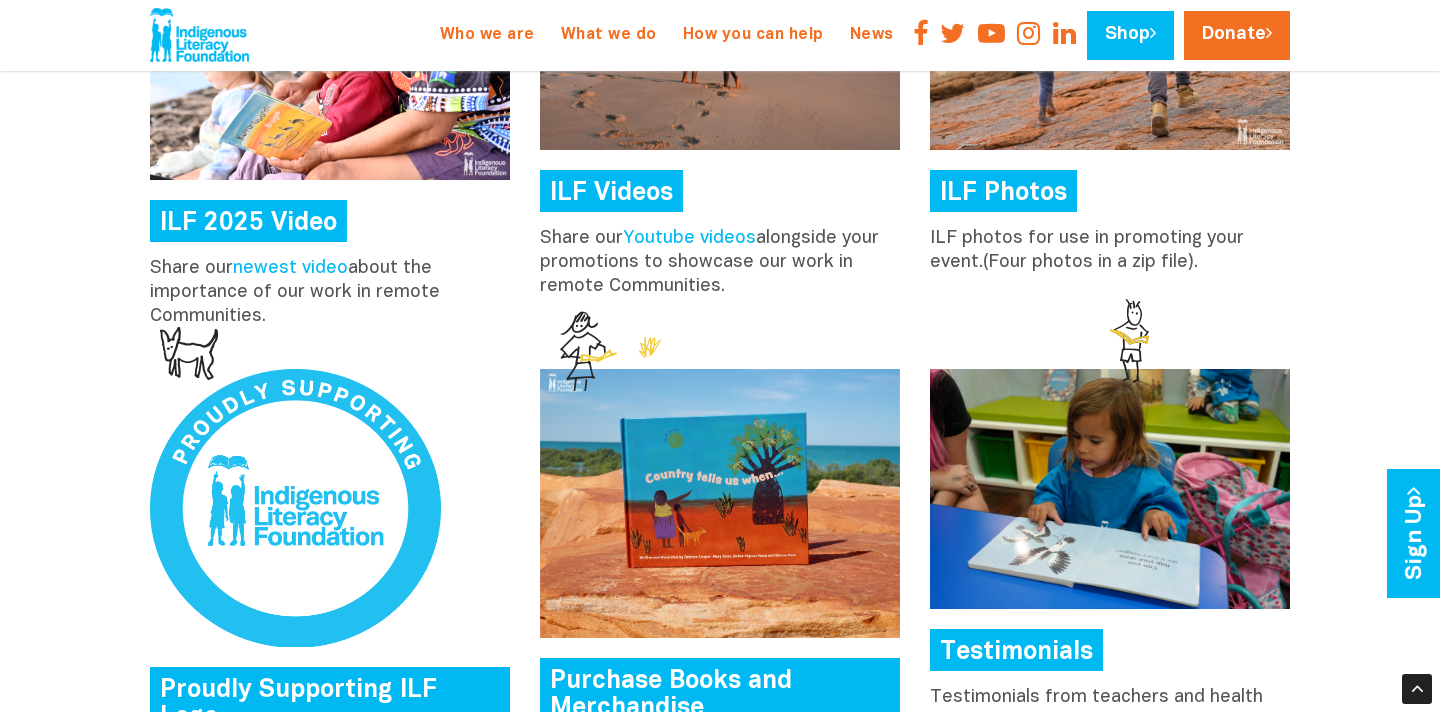 scroll, scrollTop: 1345, scrollLeft: 0, axis: vertical 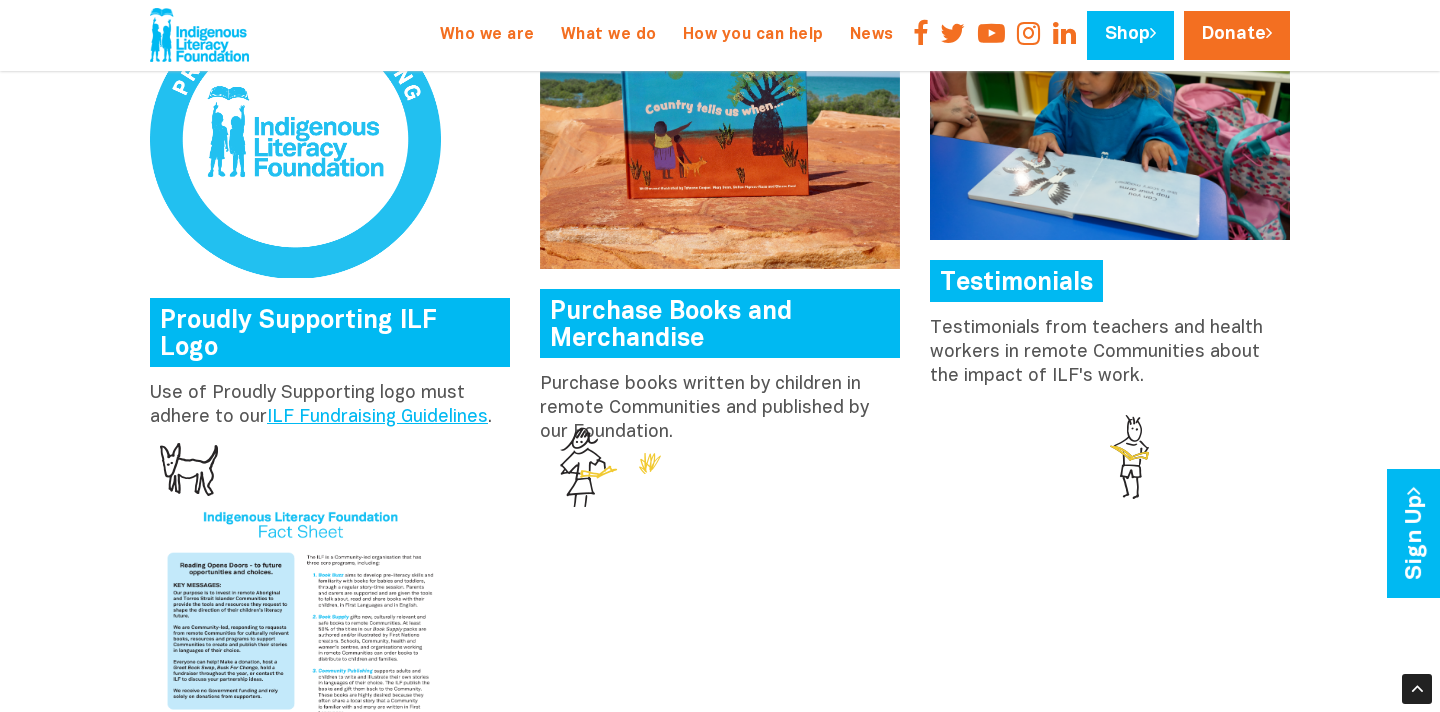 click on "ILF Fundraising Guidelines" at bounding box center [377, 417] 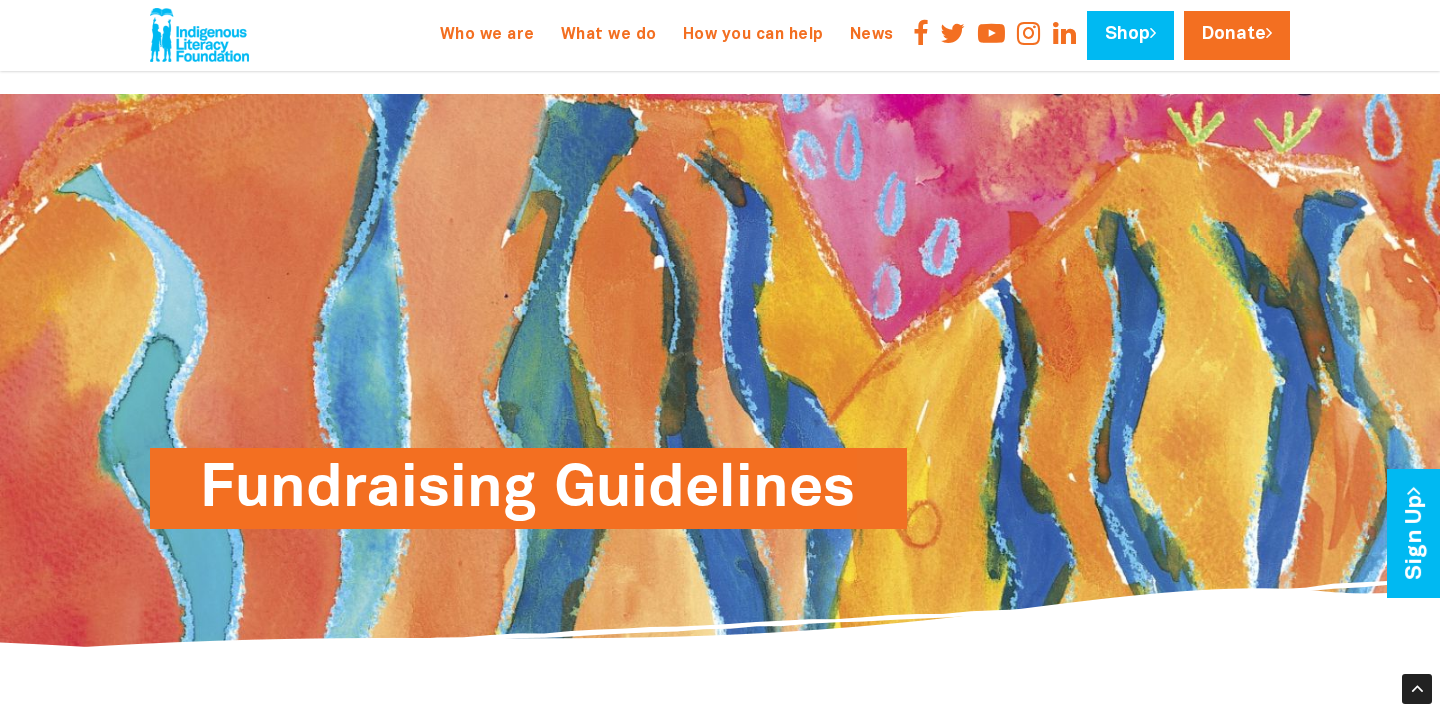 scroll, scrollTop: 2951, scrollLeft: 0, axis: vertical 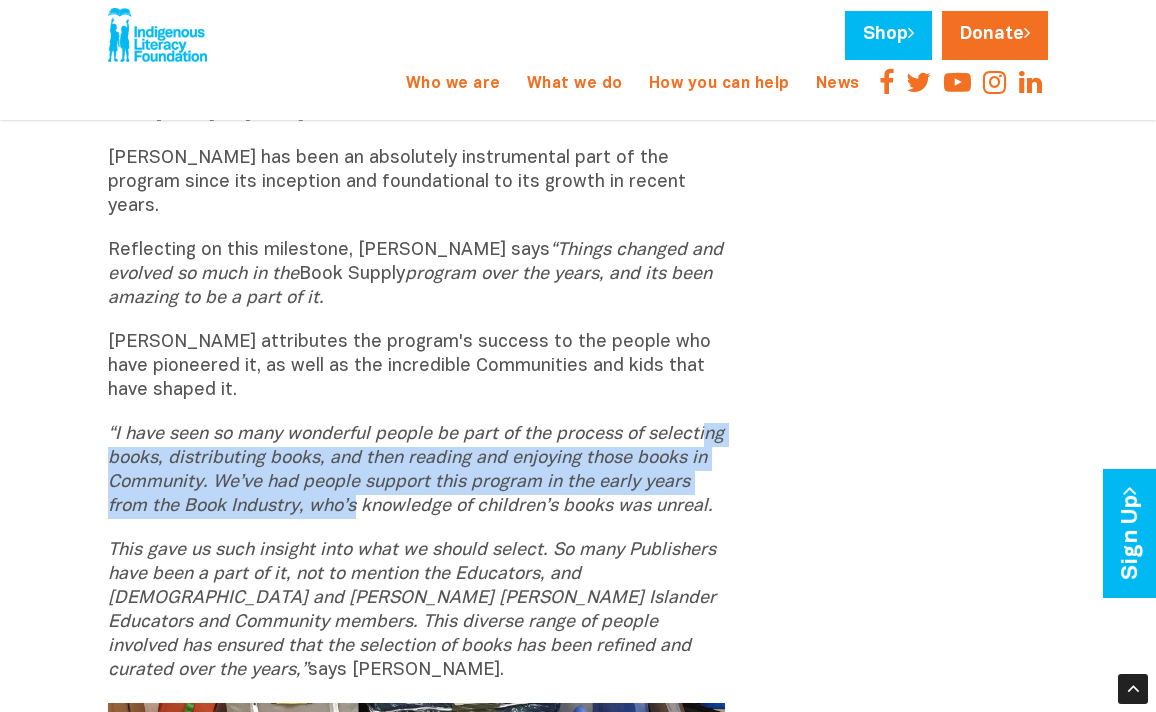 drag, startPoint x: 164, startPoint y: 316, endPoint x: 406, endPoint y: 363, distance: 246.5218 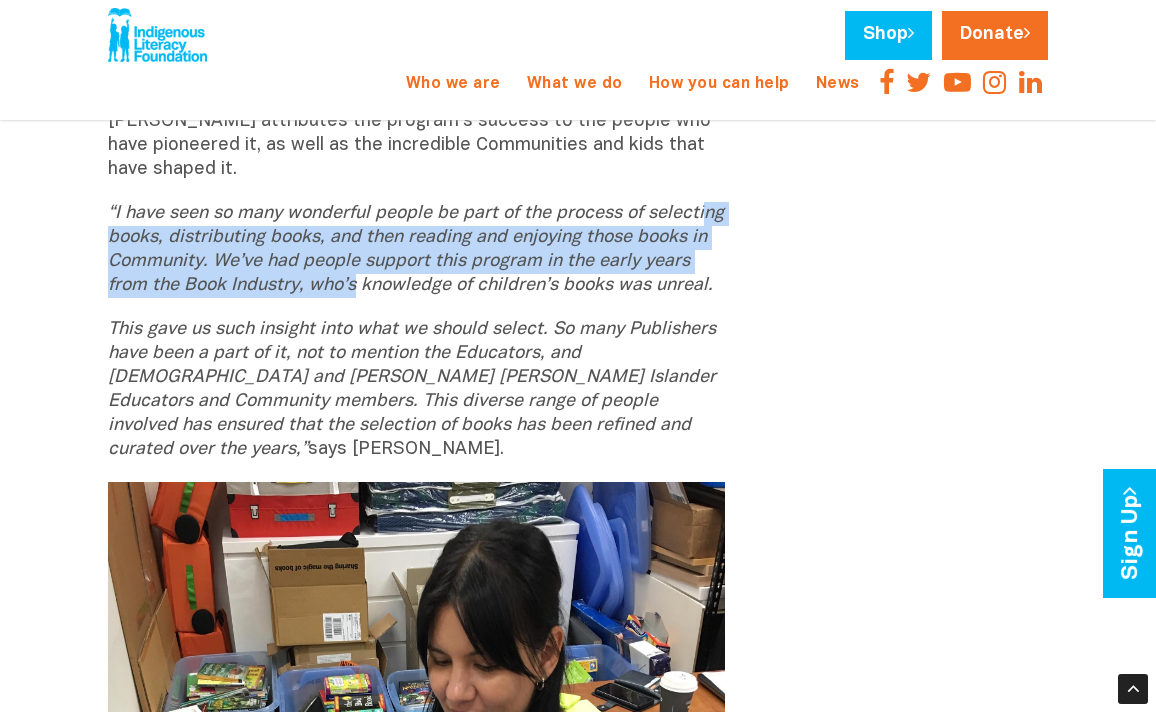 scroll, scrollTop: 4486, scrollLeft: 0, axis: vertical 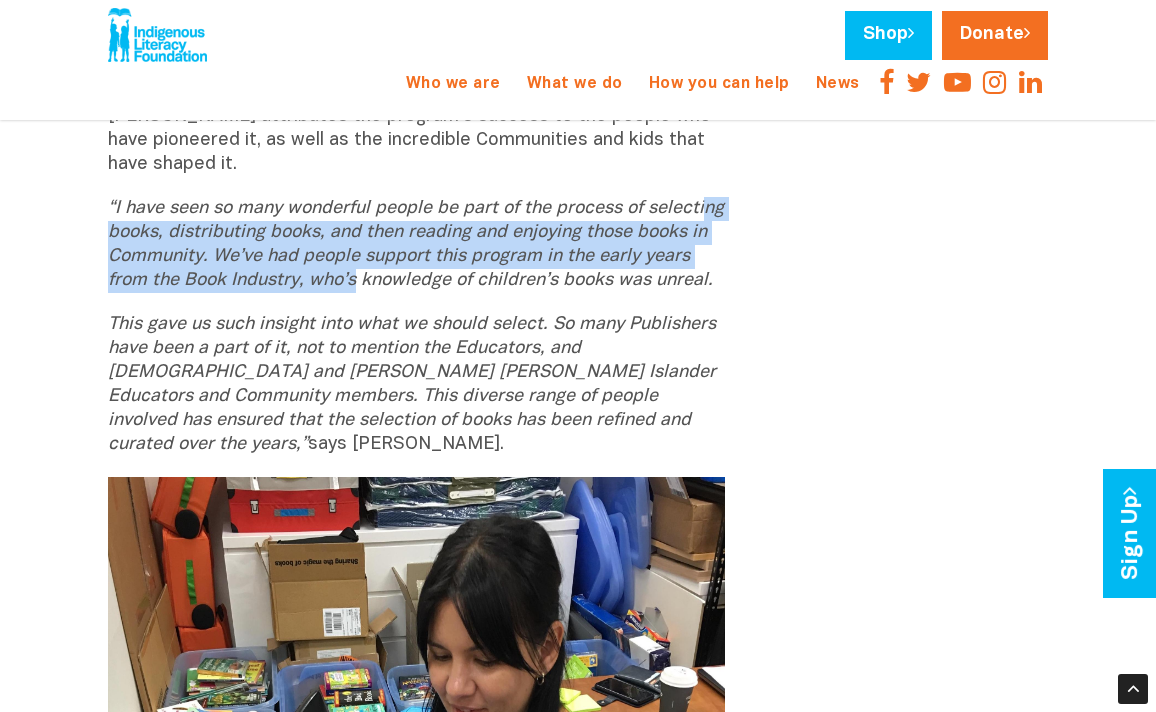 click at bounding box center [416, 800] 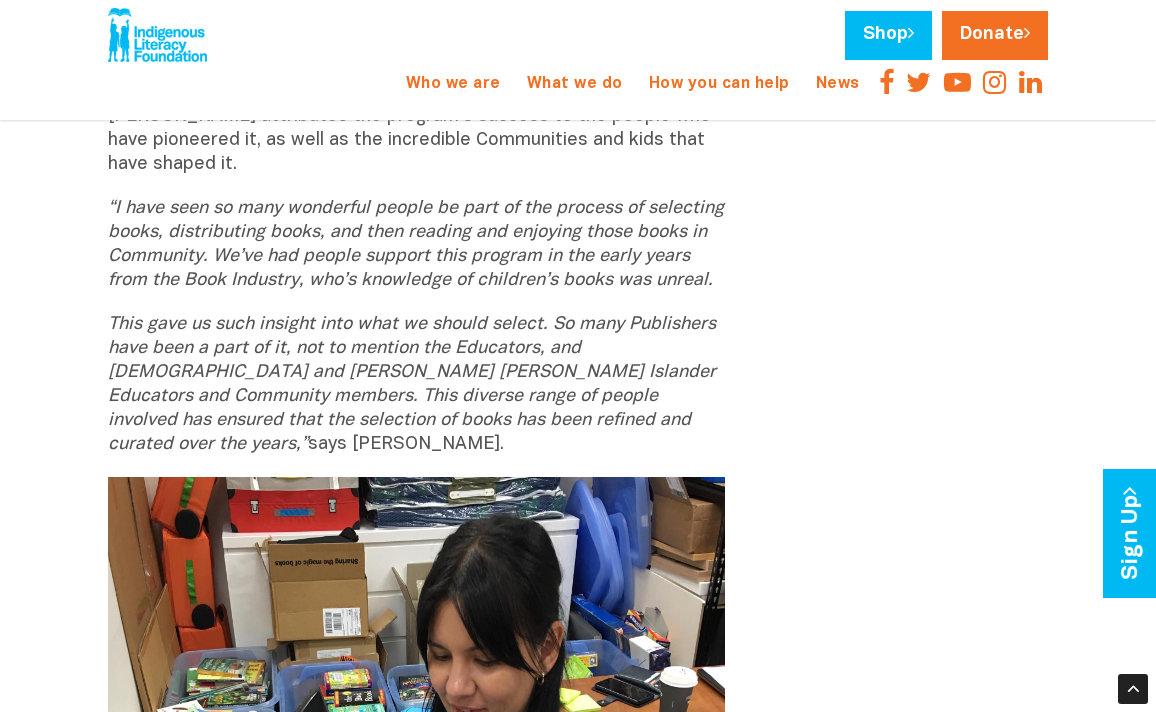 click on "This gave us such insight into what we should select. So many Publishers have been a part of it, not to mention the Educators, and [DEMOGRAPHIC_DATA] and [PERSON_NAME] [PERSON_NAME] Islander Educators and Community members. This diverse range of people involved has ensured that the selection of books has been refined and curated over the years,”" at bounding box center [412, 384] 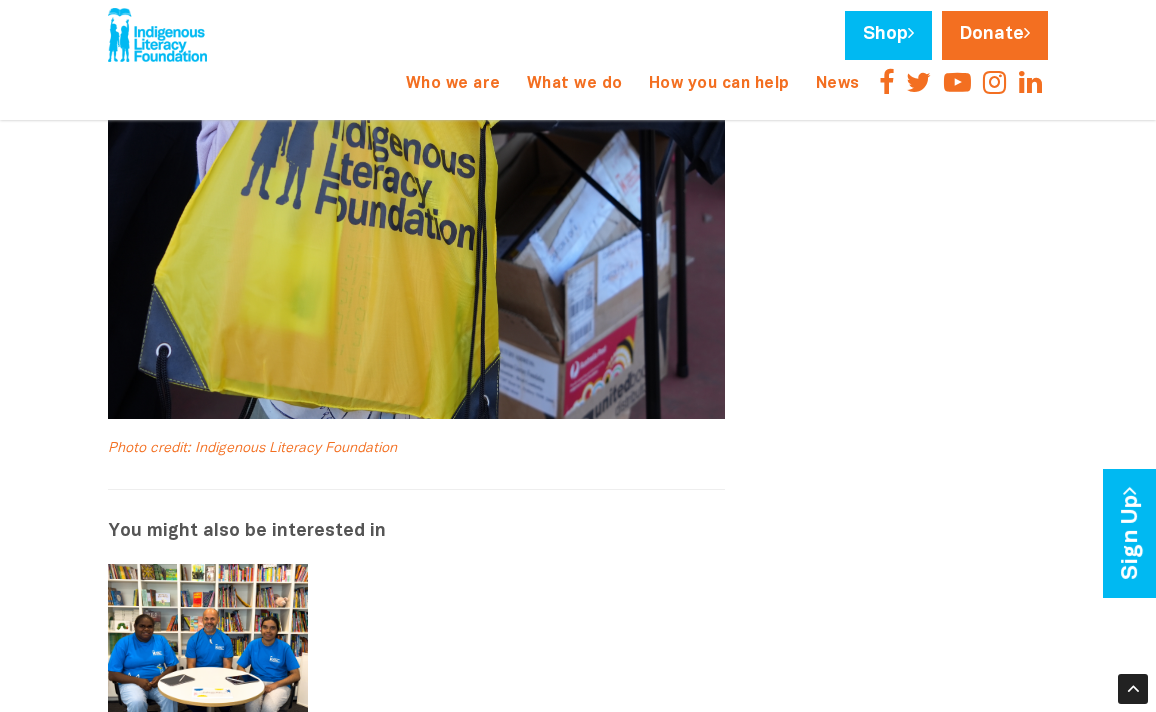 scroll, scrollTop: 12293, scrollLeft: 0, axis: vertical 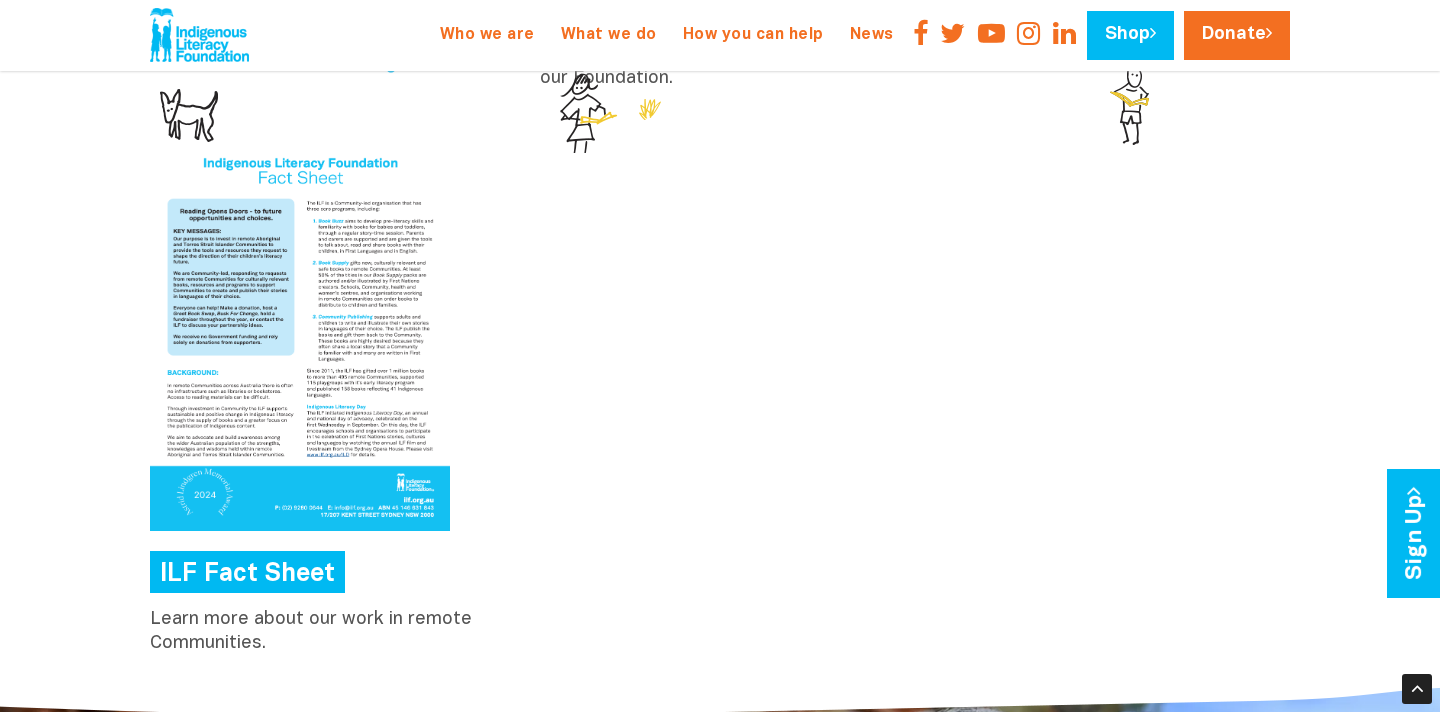 click at bounding box center (300, 331) 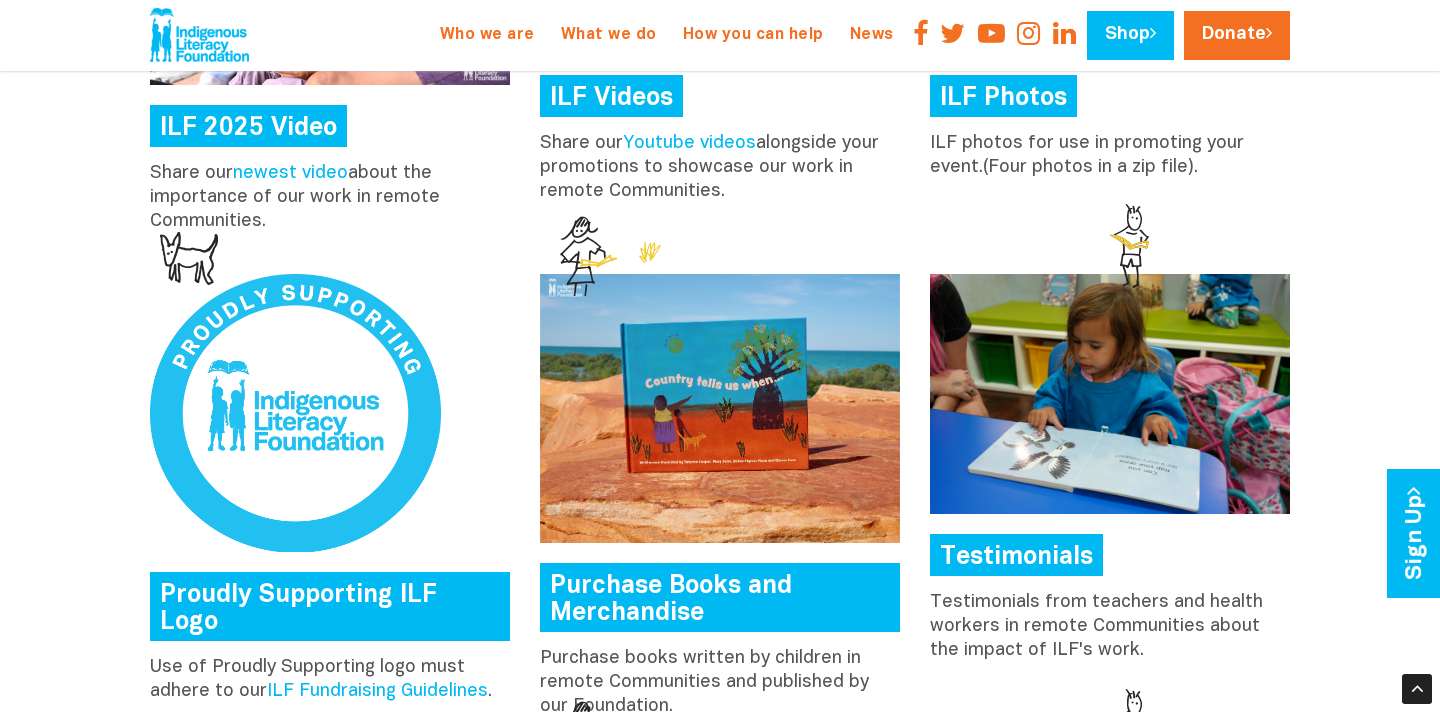 scroll, scrollTop: 2147, scrollLeft: 0, axis: vertical 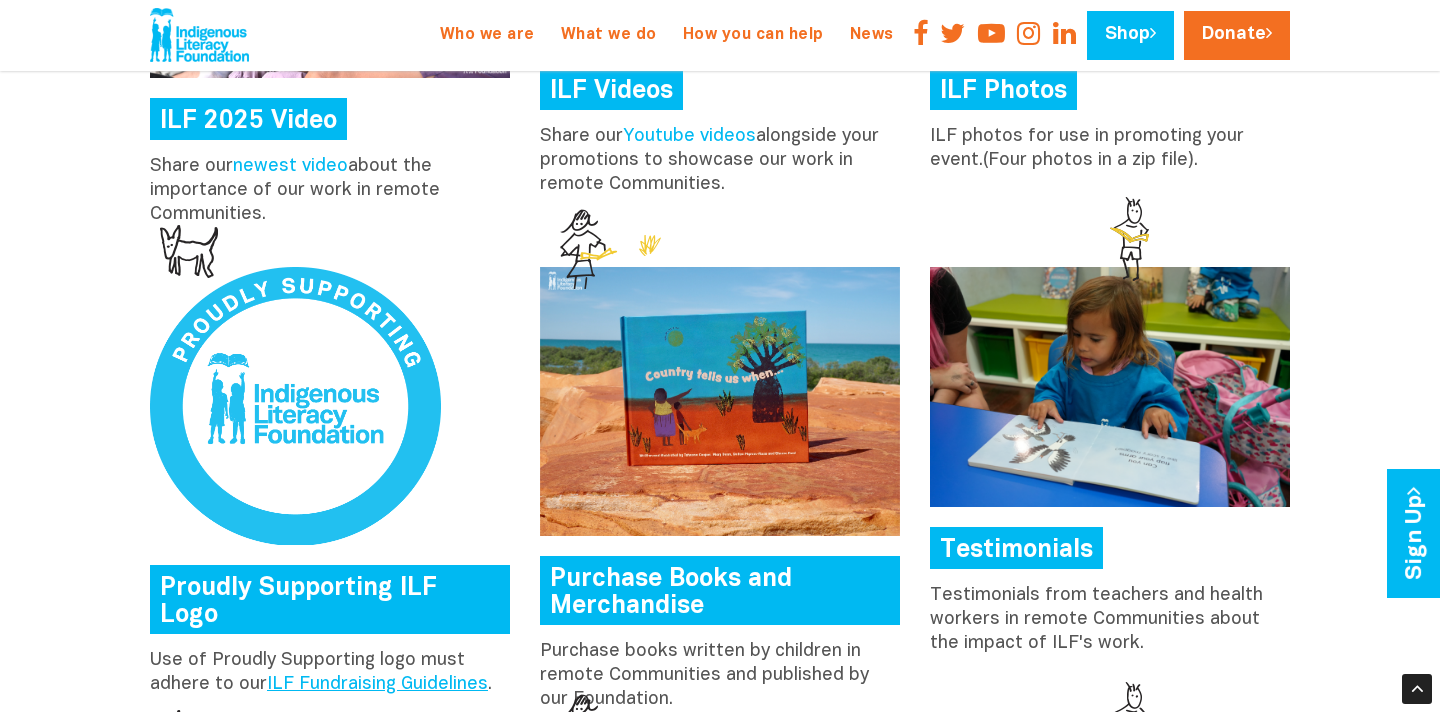click on "ILF Fundraising Guidelines" at bounding box center [377, 684] 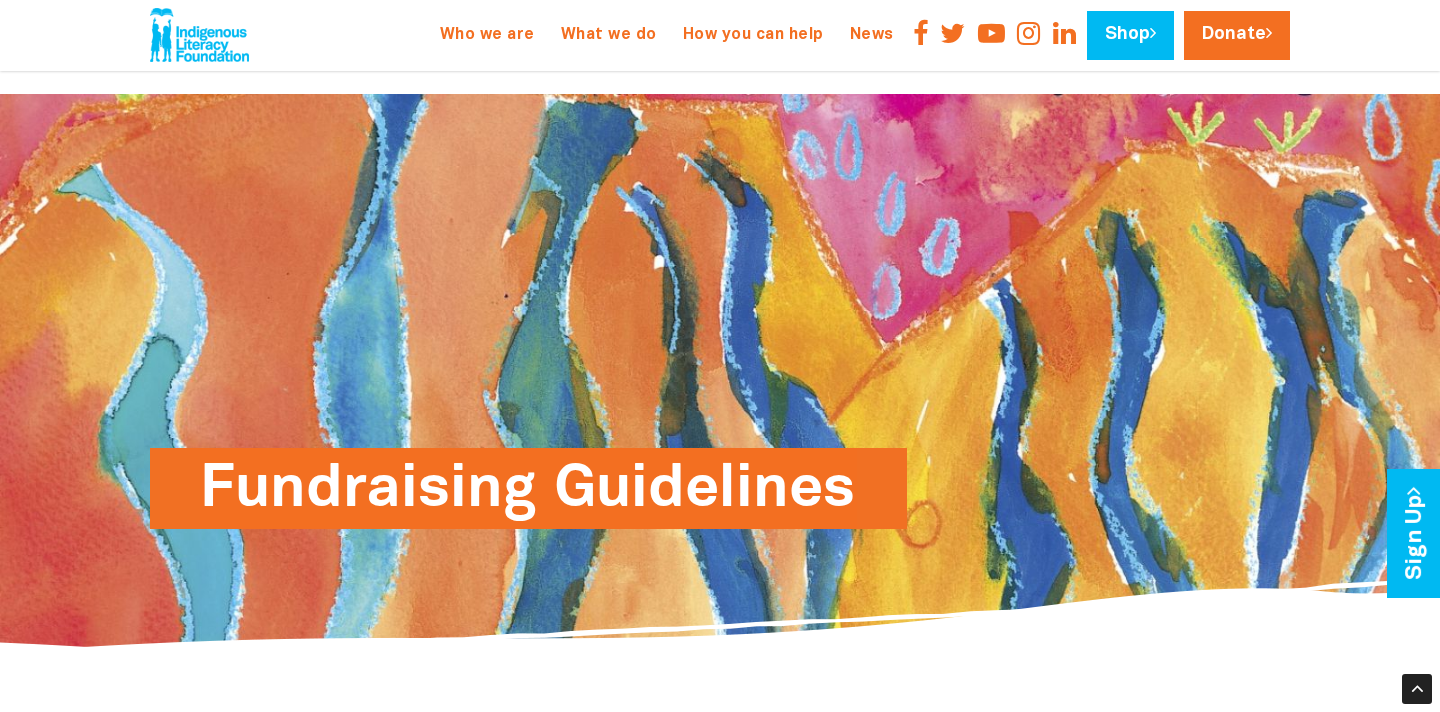 scroll, scrollTop: 2951, scrollLeft: 0, axis: vertical 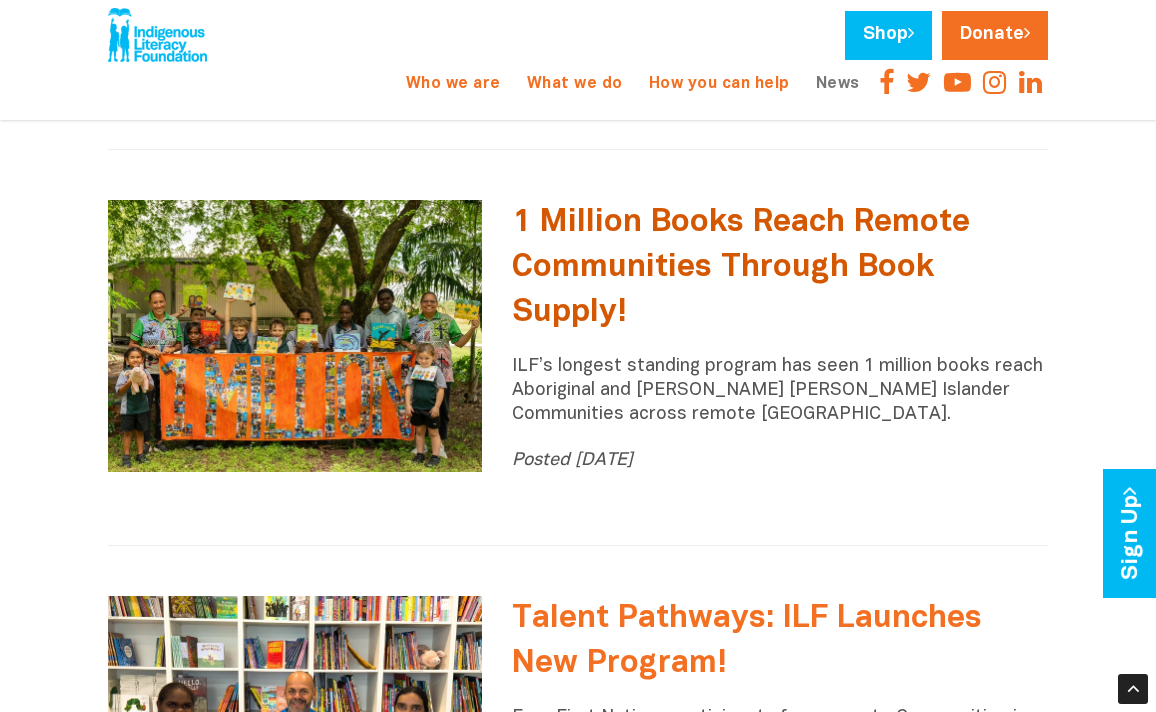click on "1 Million Books Reach Remote Communities Through Book Supply!" at bounding box center (741, 267) 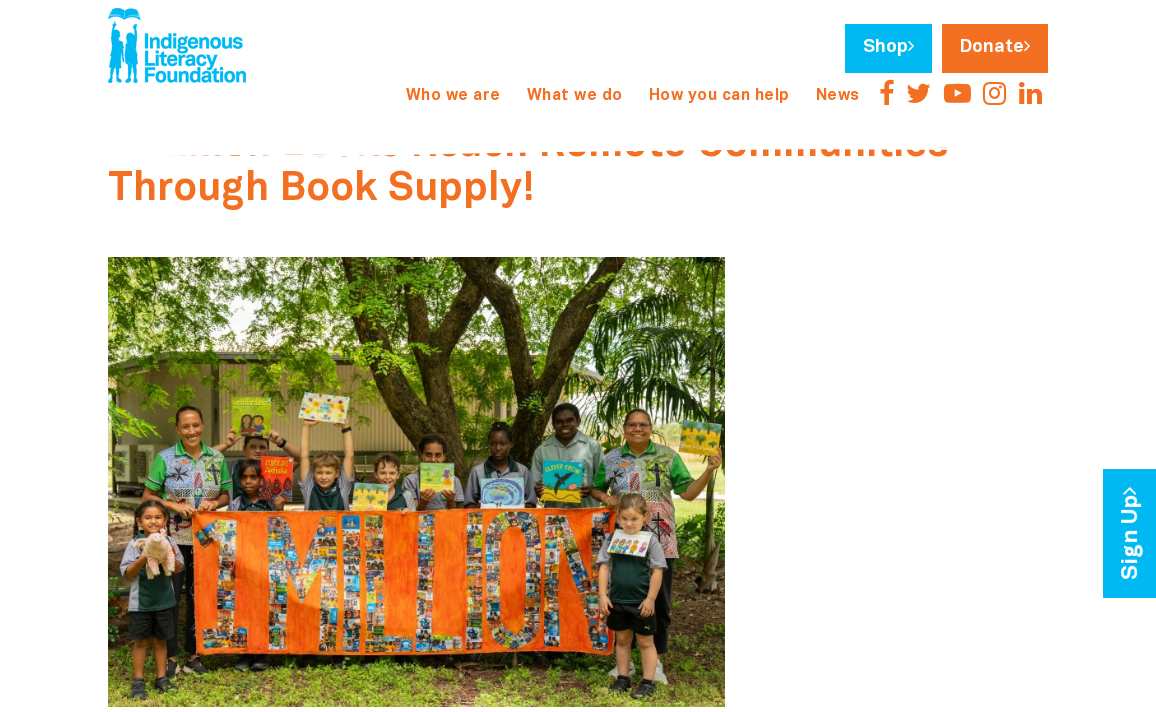 scroll, scrollTop: 0, scrollLeft: 0, axis: both 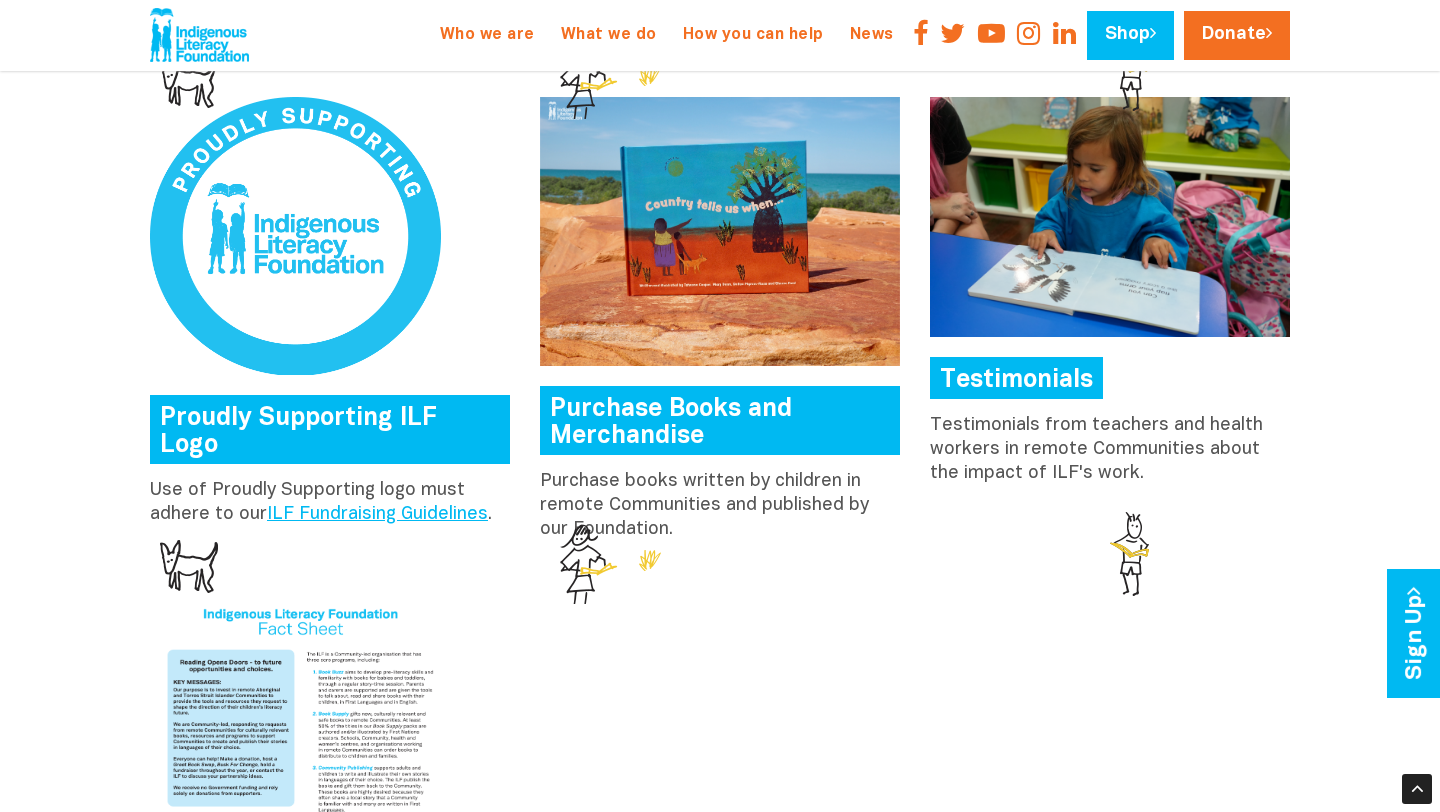 click on "ILF Fundraising Guidelines" at bounding box center (377, 514) 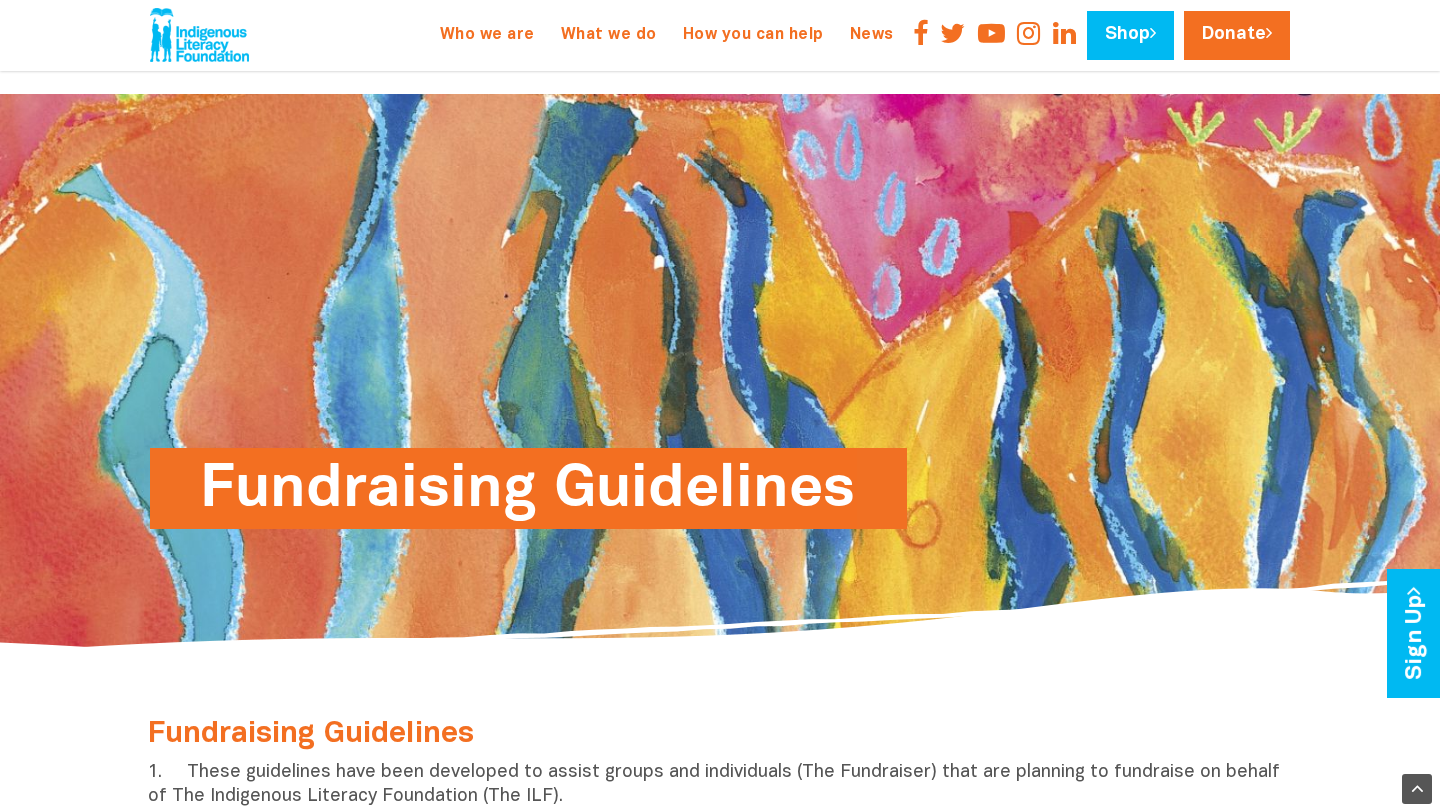 scroll, scrollTop: 2951, scrollLeft: 0, axis: vertical 